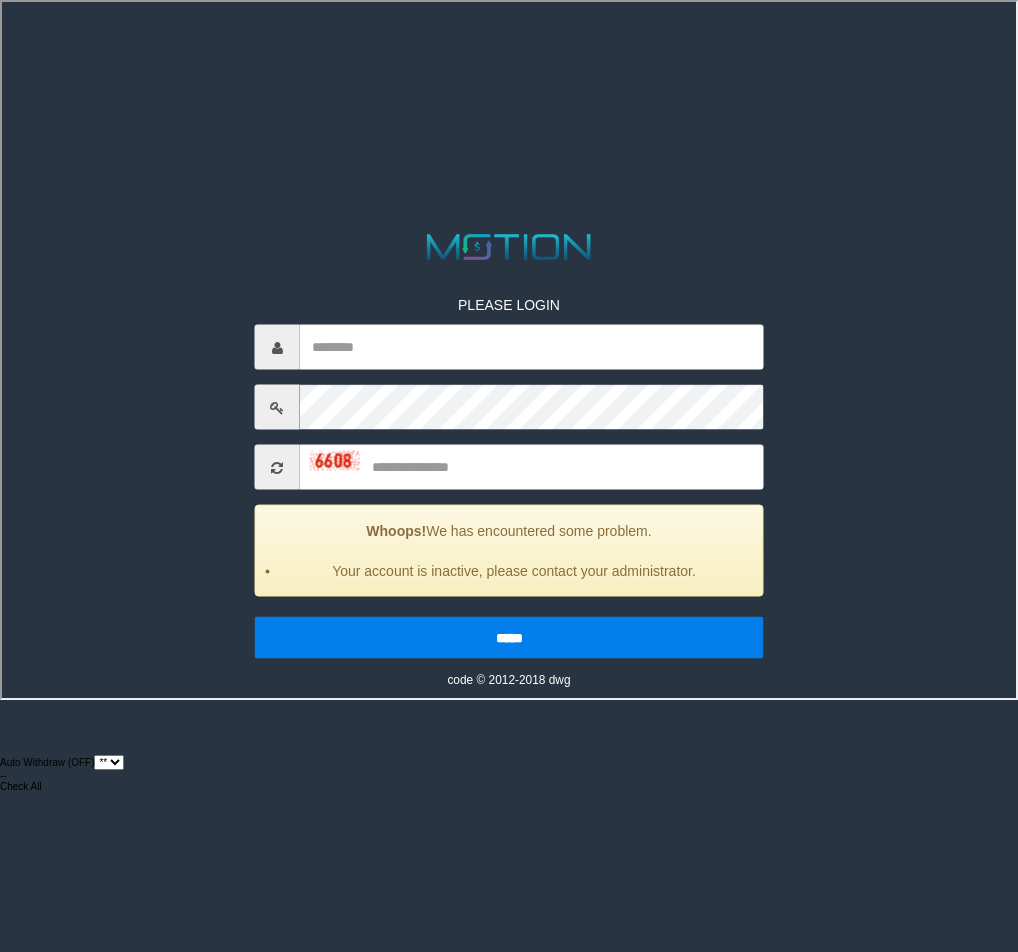 select on "**" 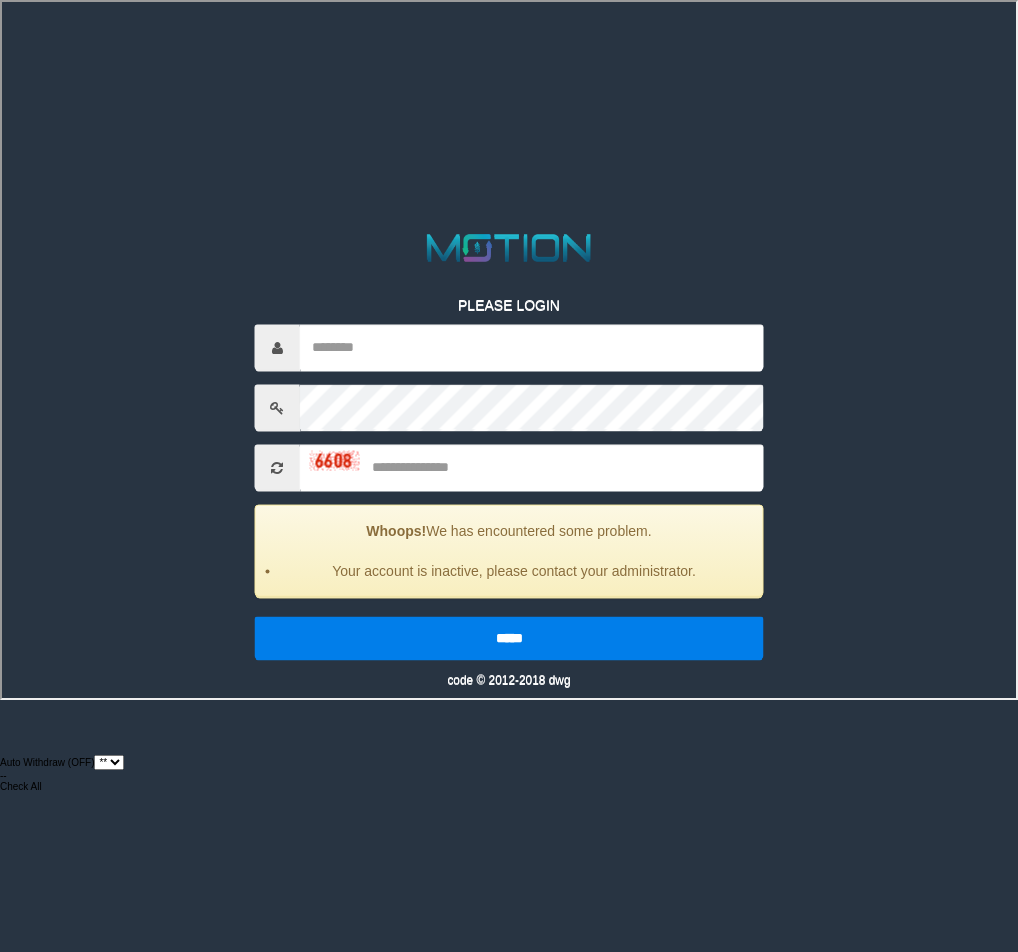scroll, scrollTop: 0, scrollLeft: 0, axis: both 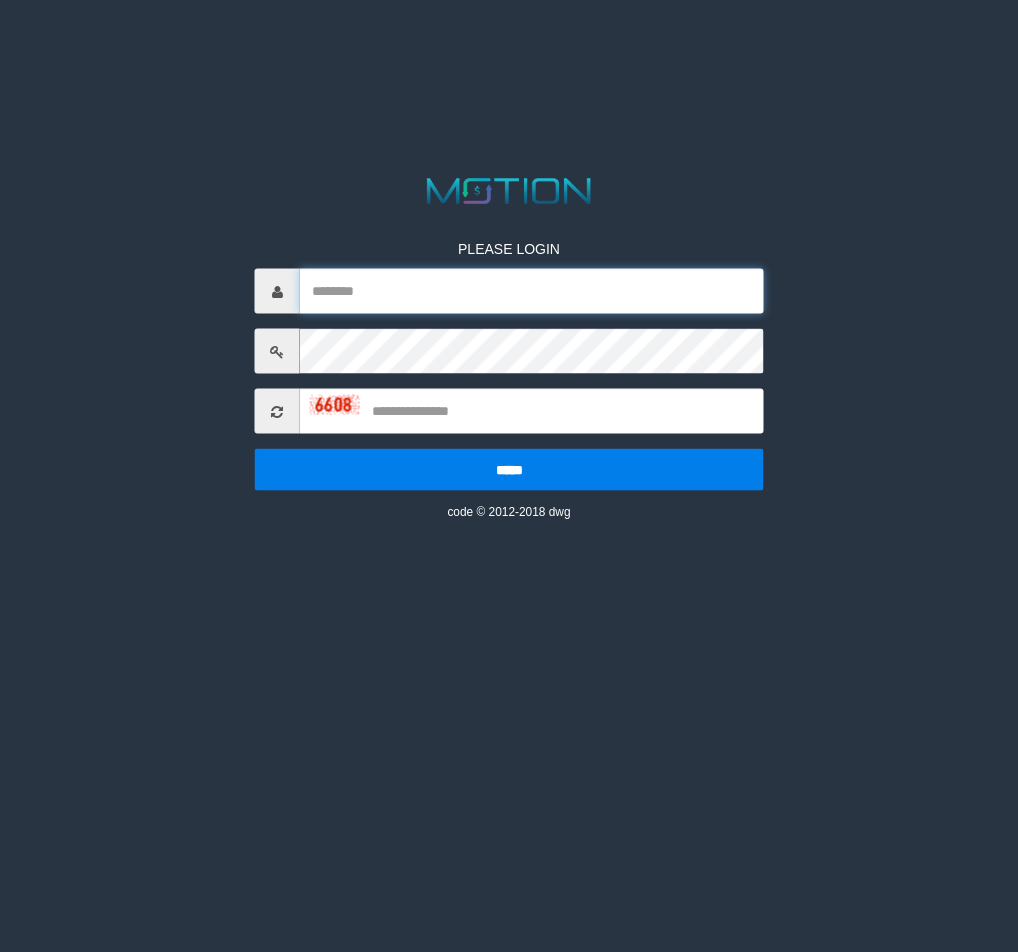 type on "*********" 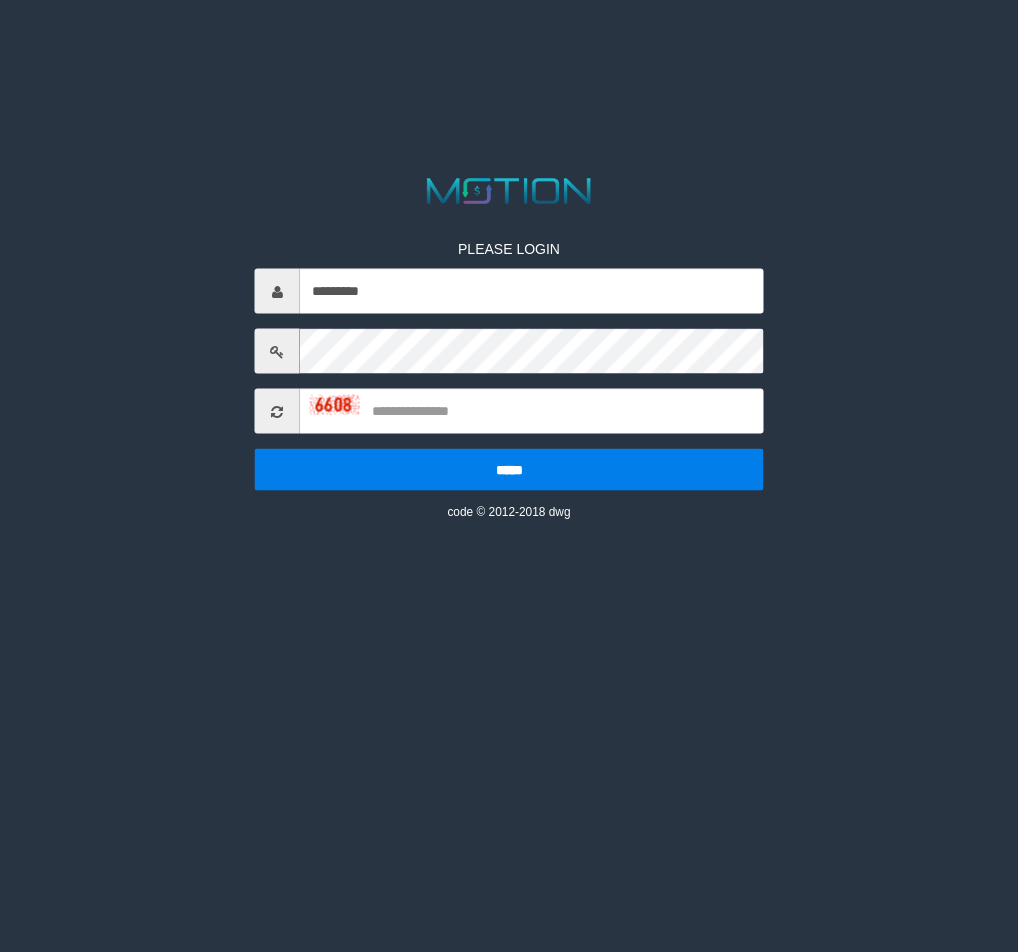 drag, startPoint x: 471, startPoint y: 426, endPoint x: 471, endPoint y: 414, distance: 12 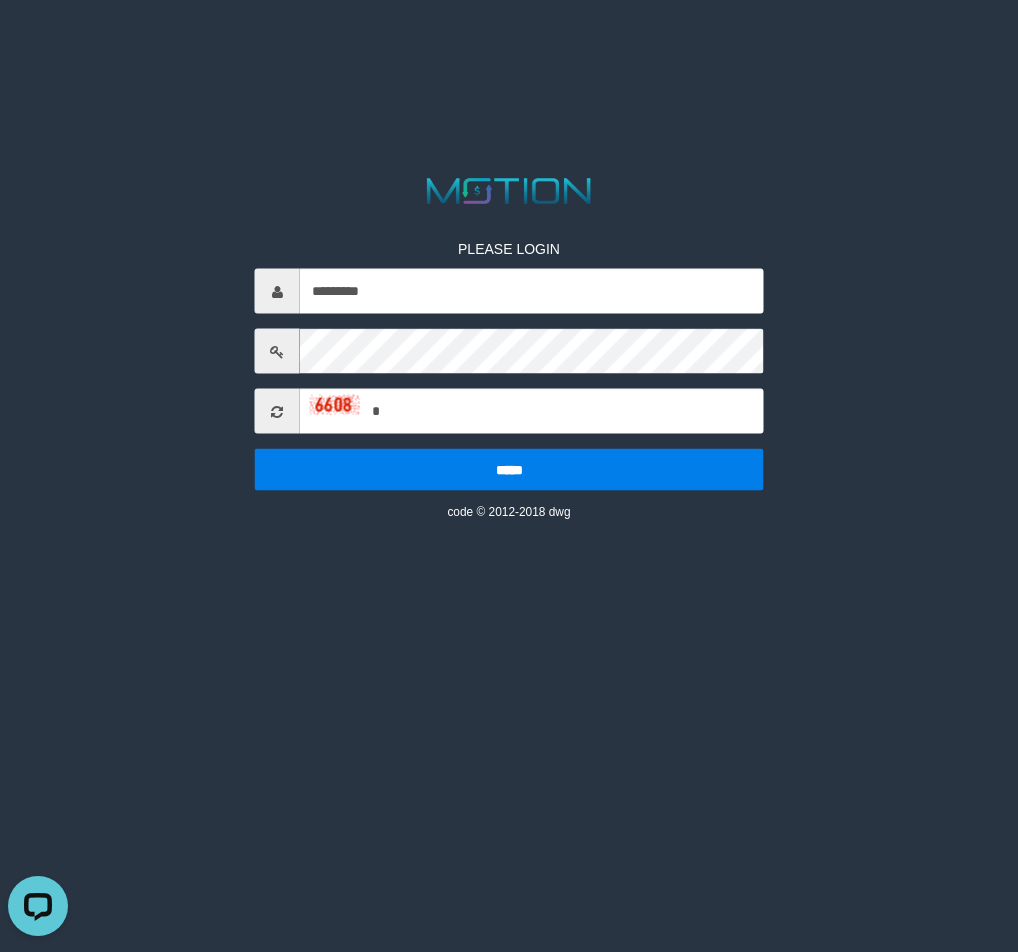 scroll, scrollTop: 0, scrollLeft: 0, axis: both 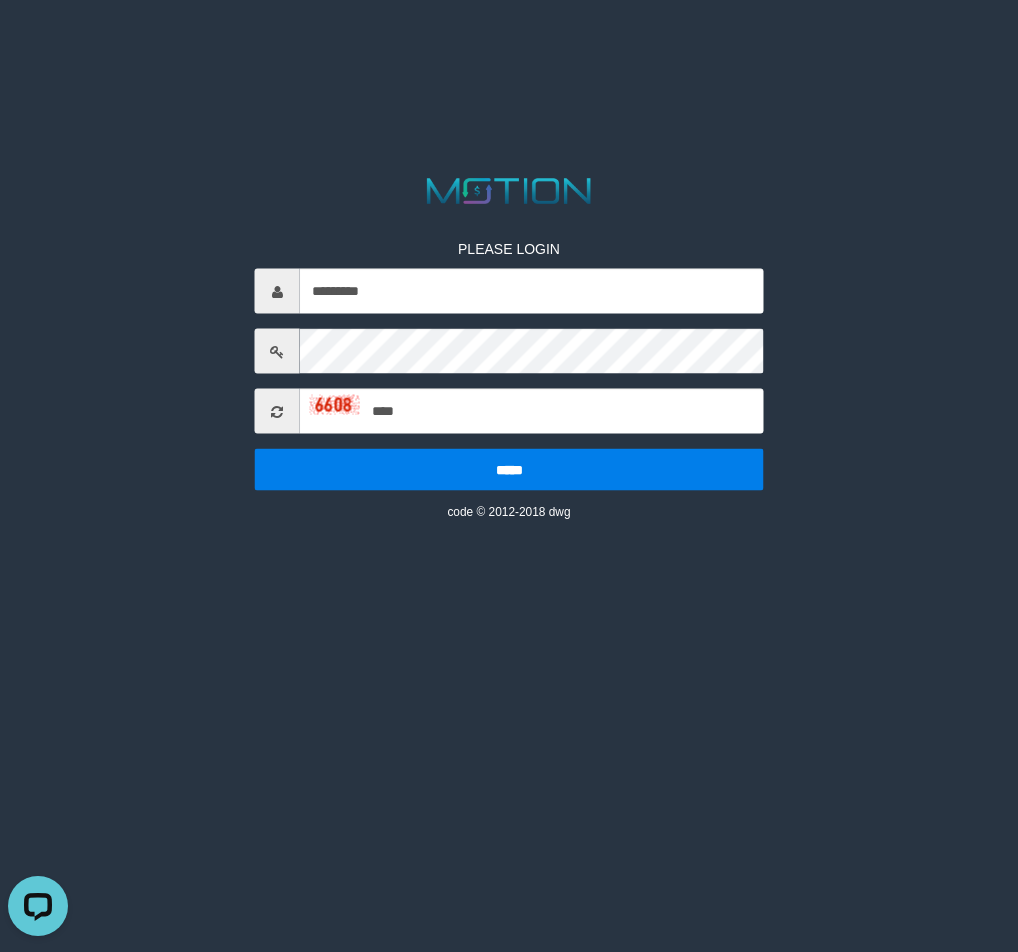 type on "****" 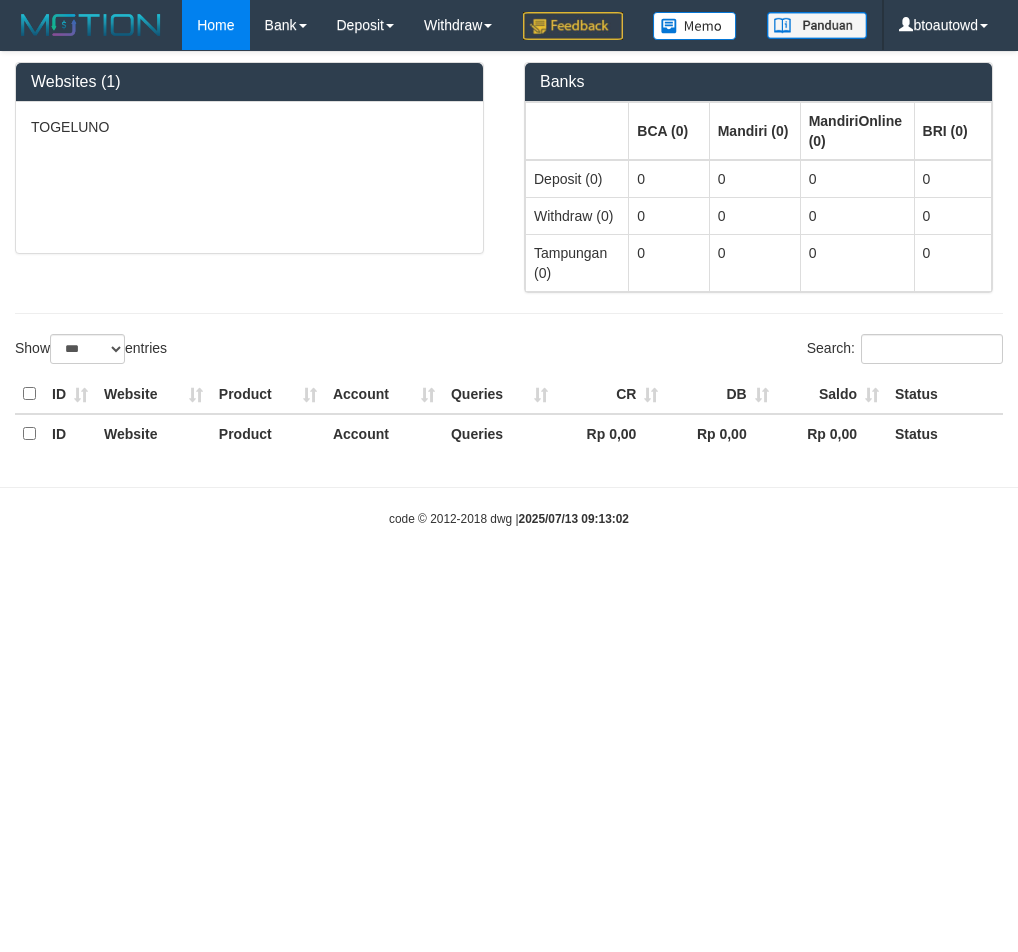 select on "***" 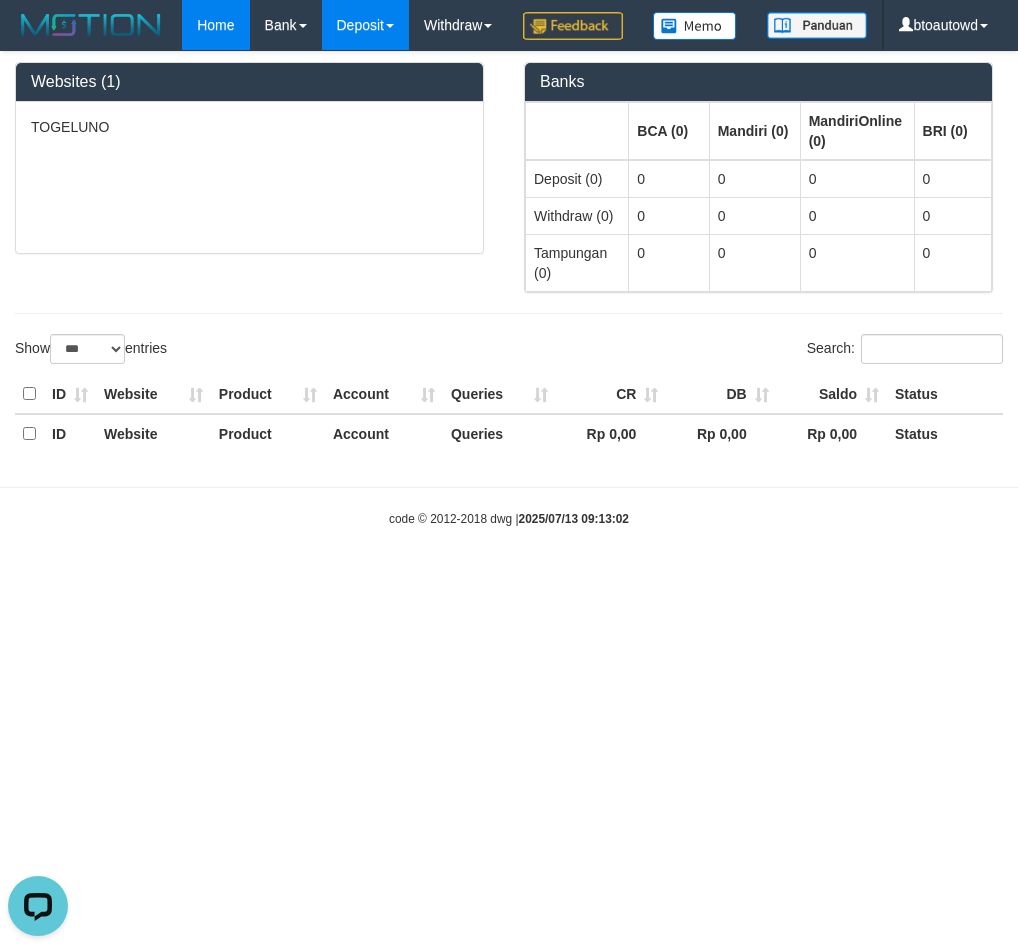 scroll, scrollTop: 0, scrollLeft: 0, axis: both 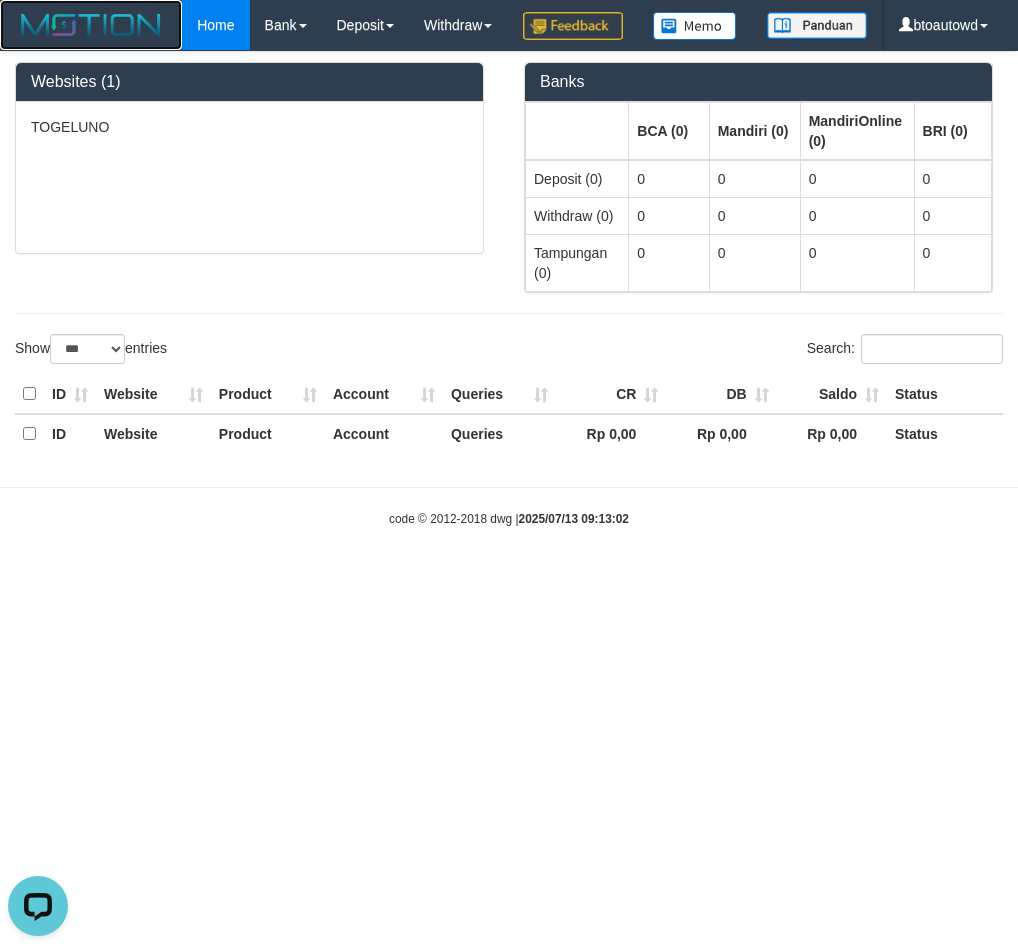 click at bounding box center [91, 25] 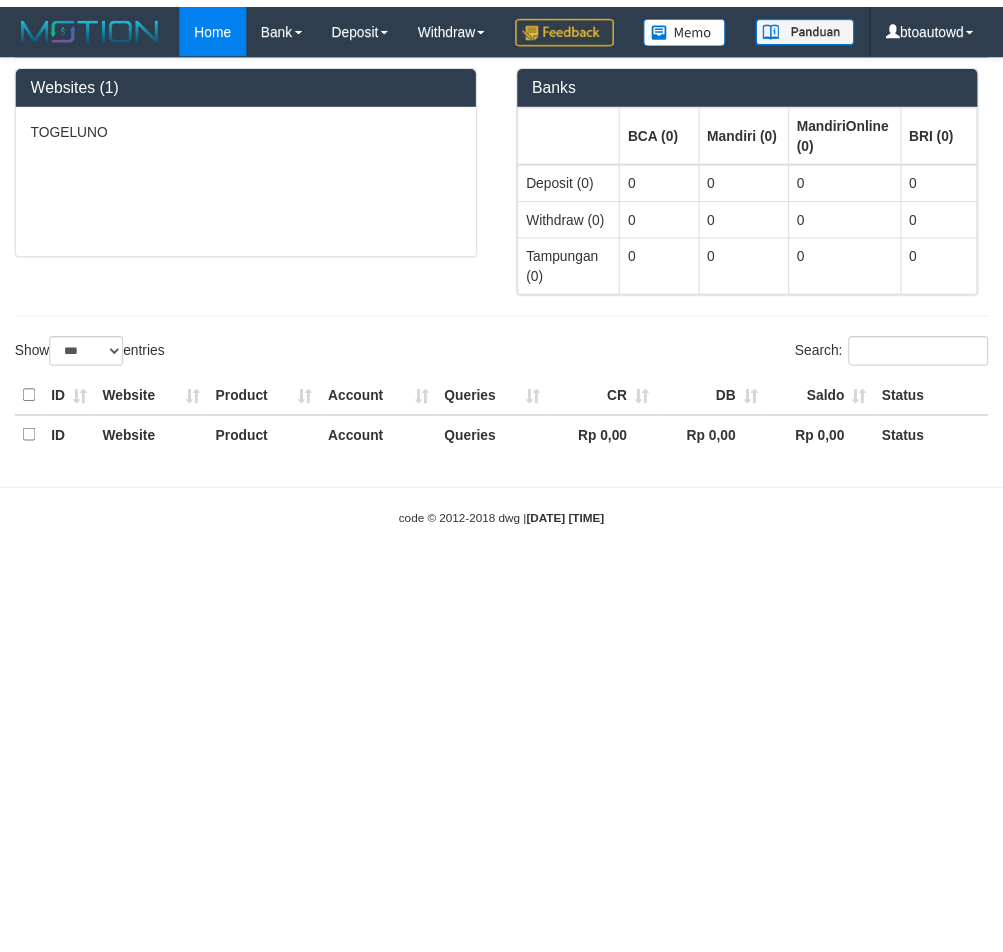 scroll, scrollTop: 0, scrollLeft: 0, axis: both 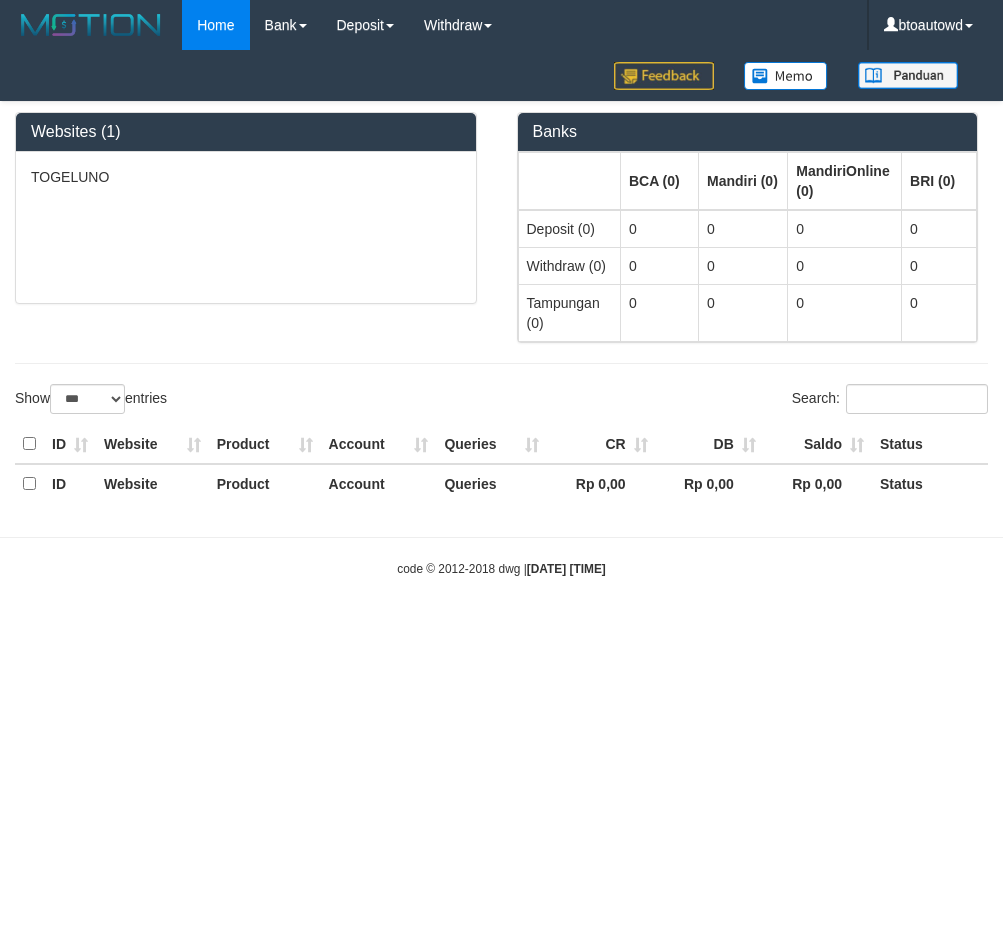 select on "**" 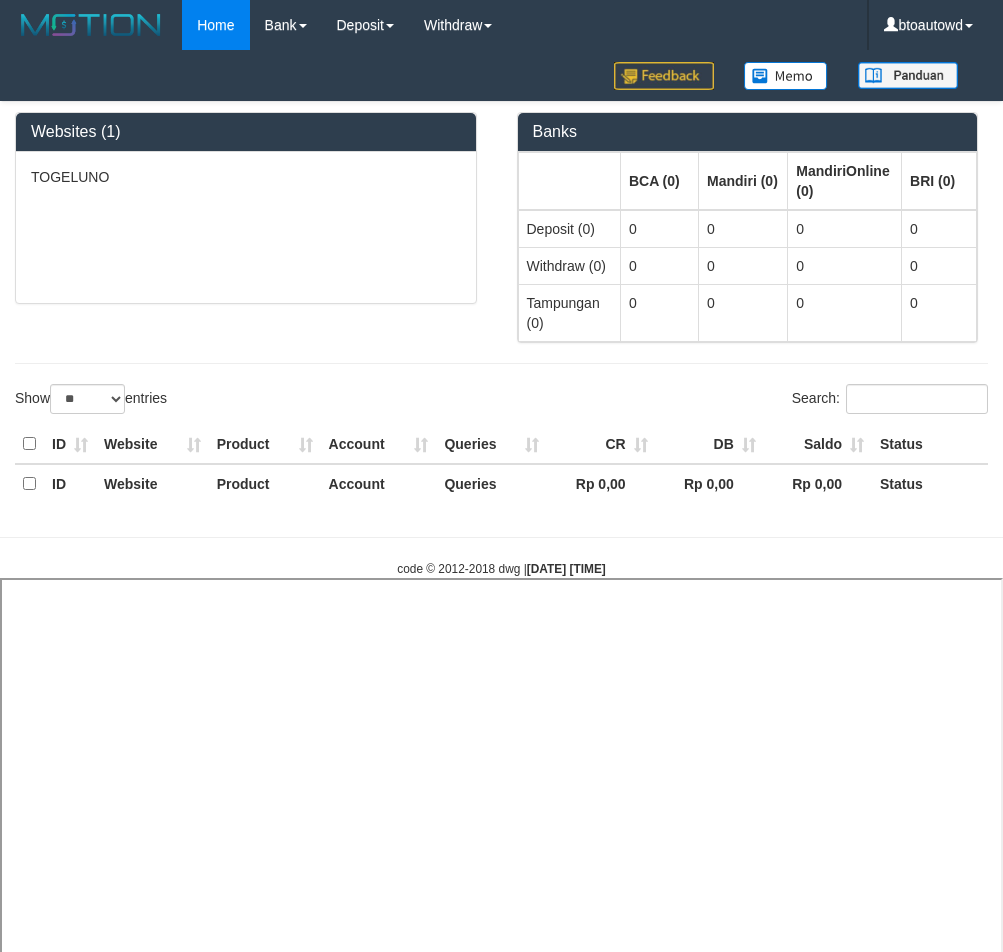 select 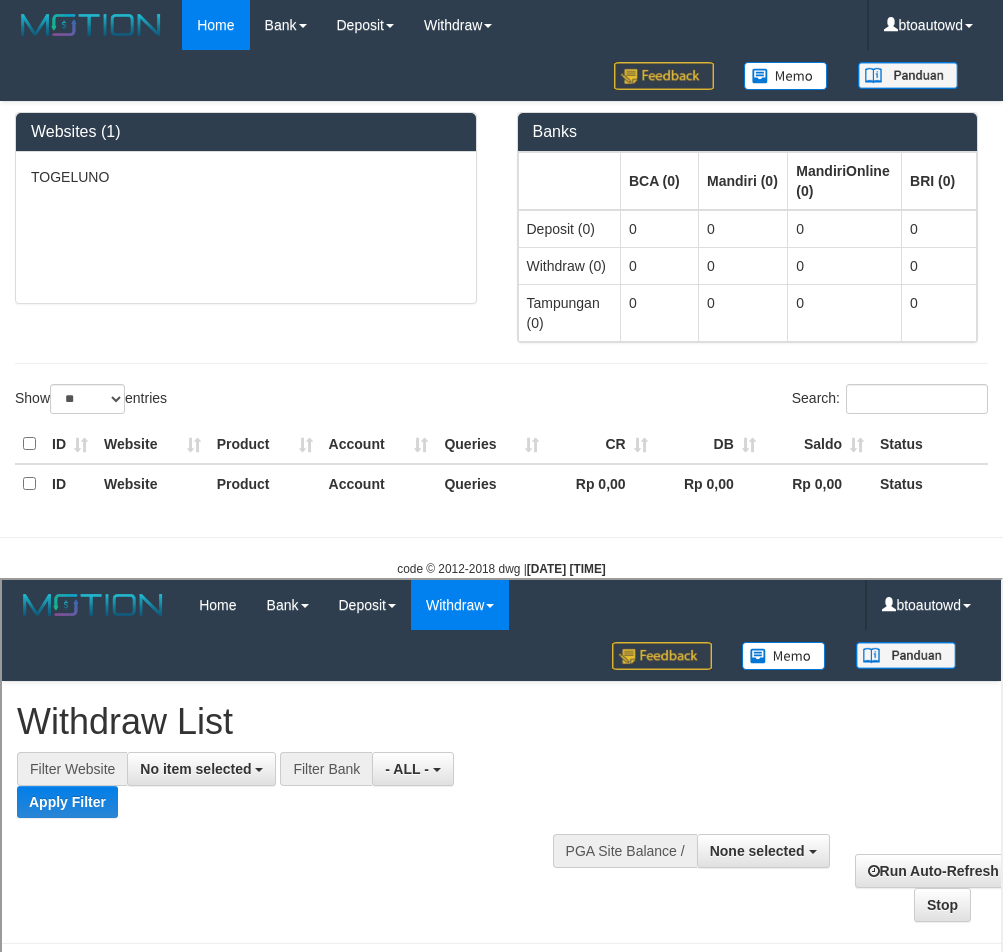 scroll, scrollTop: 0, scrollLeft: 0, axis: both 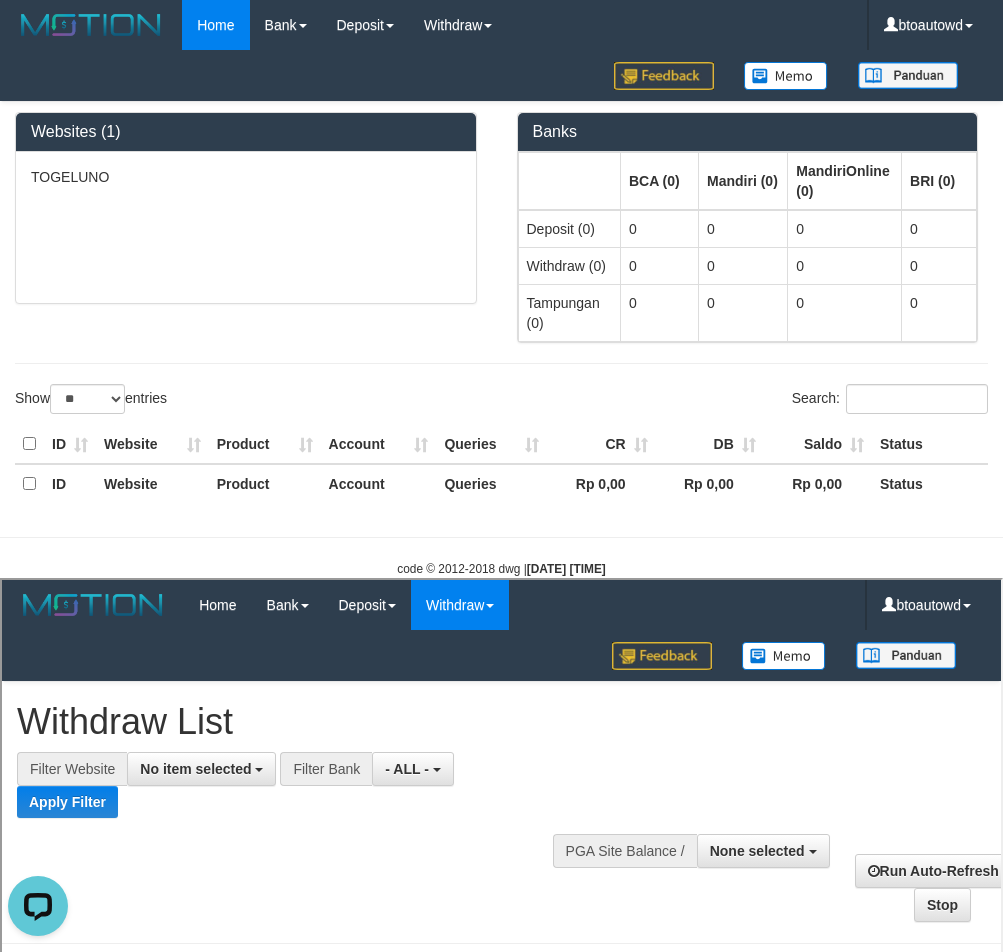 click on "Auto Withdraw (OFF)" at bounding box center (47, 1340) 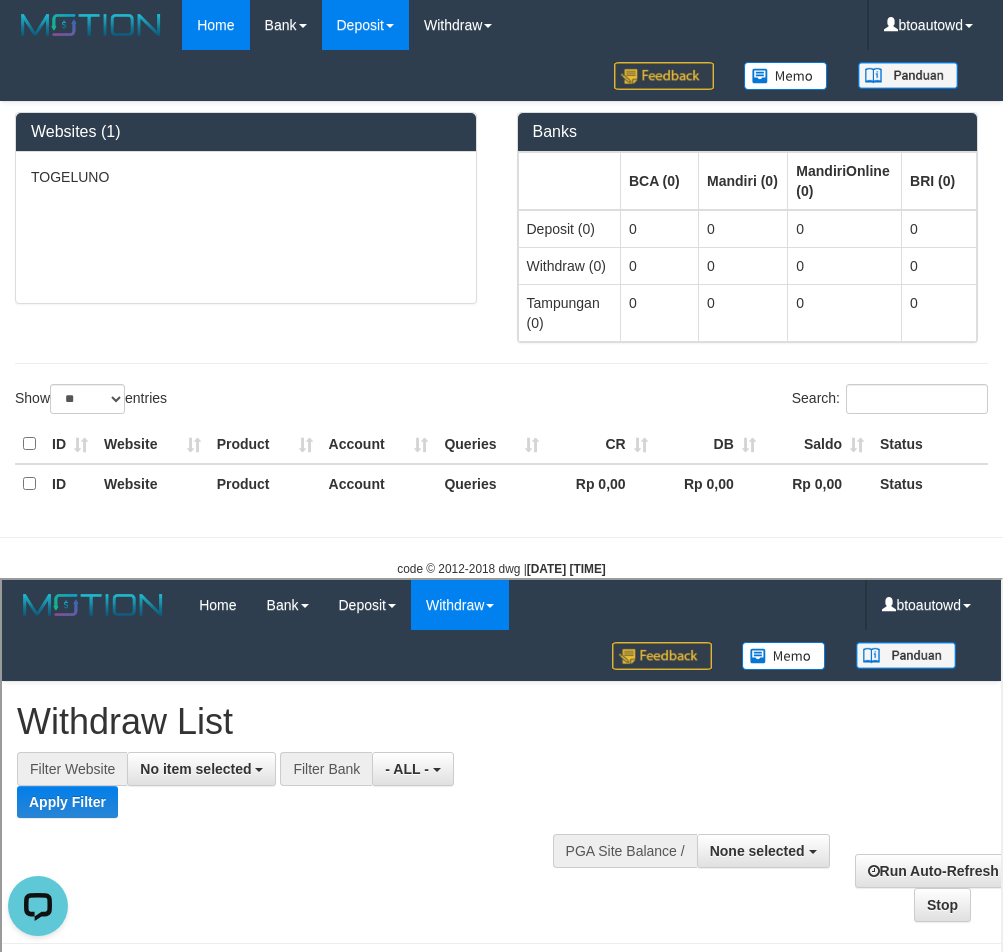 scroll, scrollTop: 0, scrollLeft: 0, axis: both 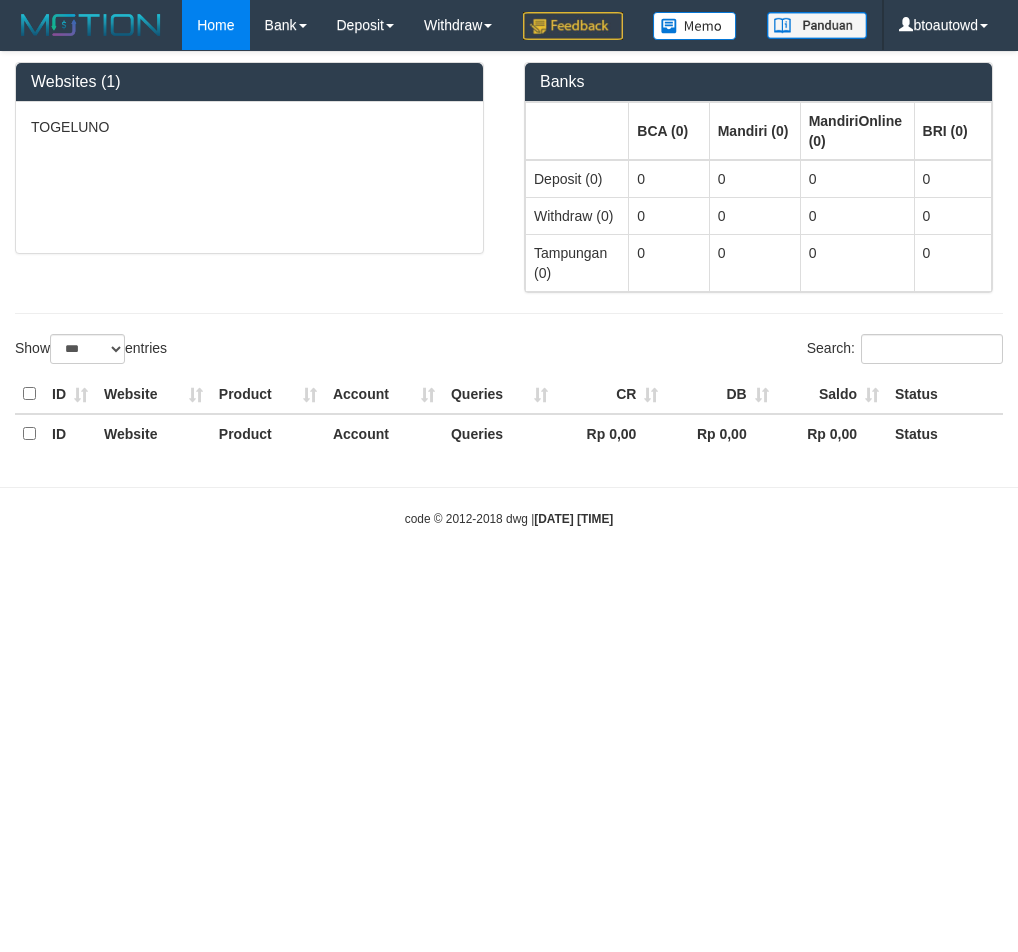 select on "***" 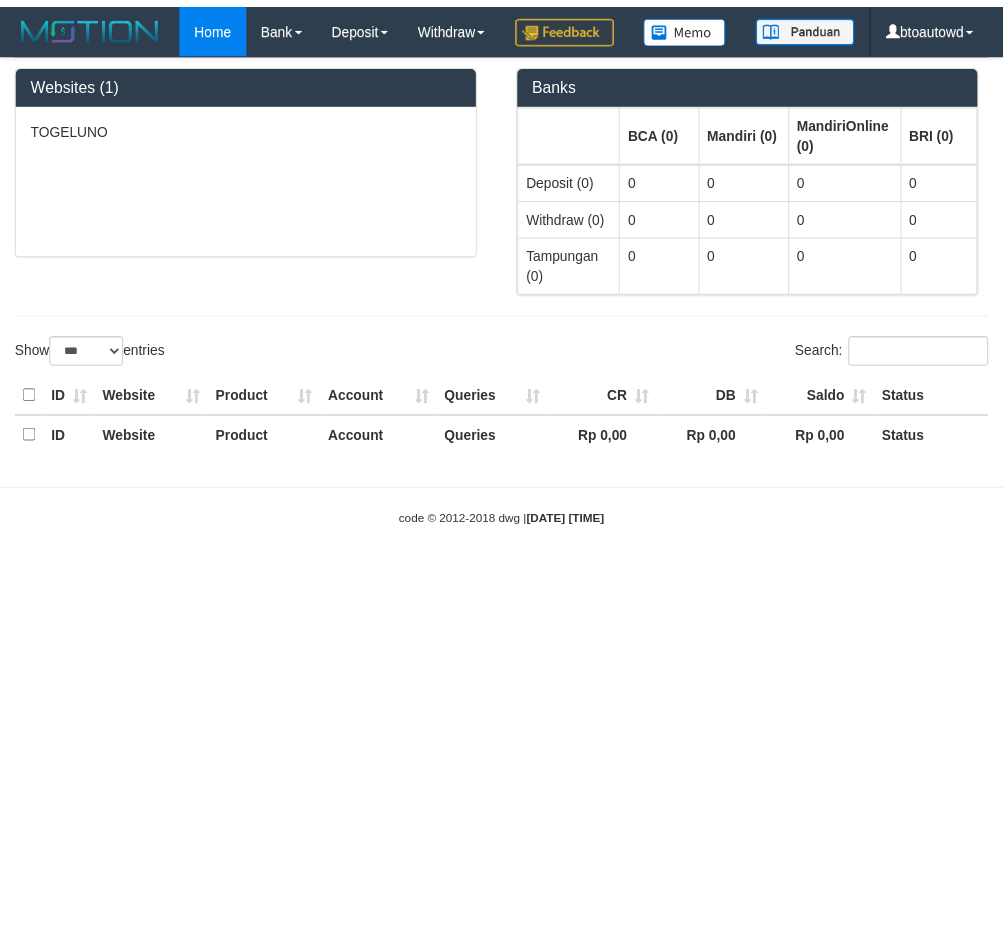 scroll, scrollTop: 0, scrollLeft: 0, axis: both 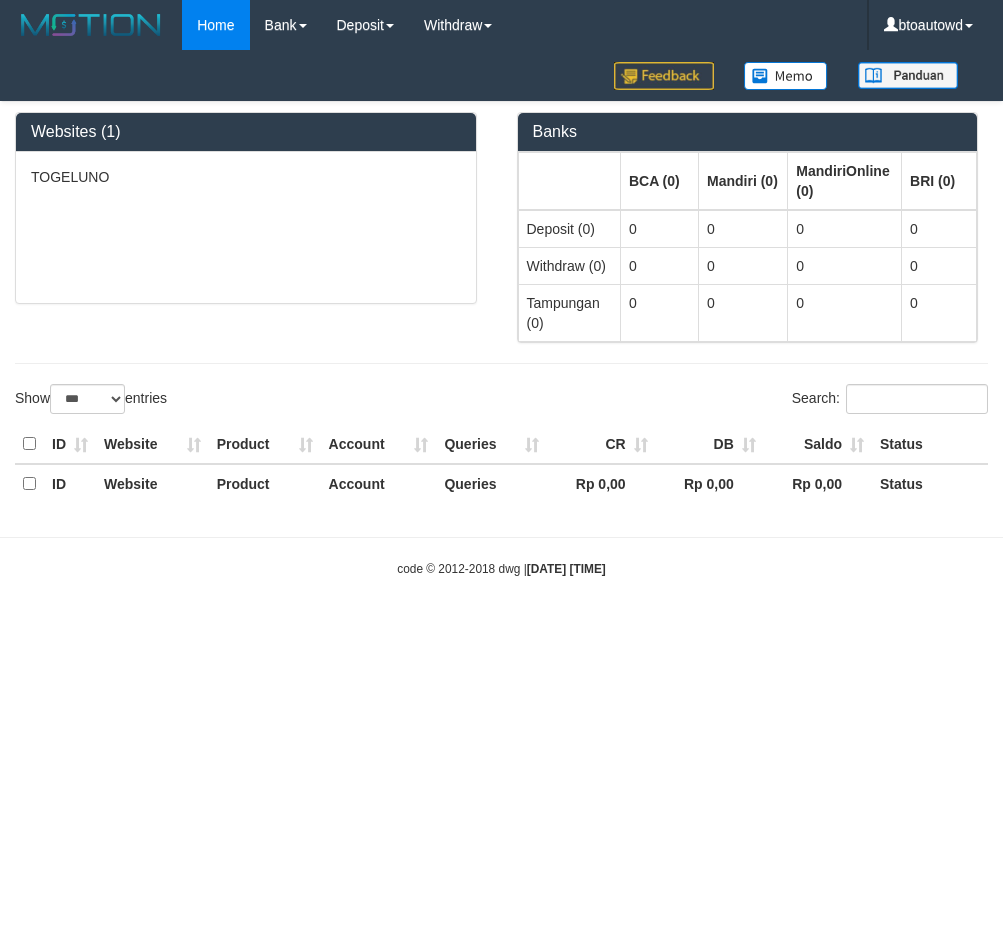 select on "**" 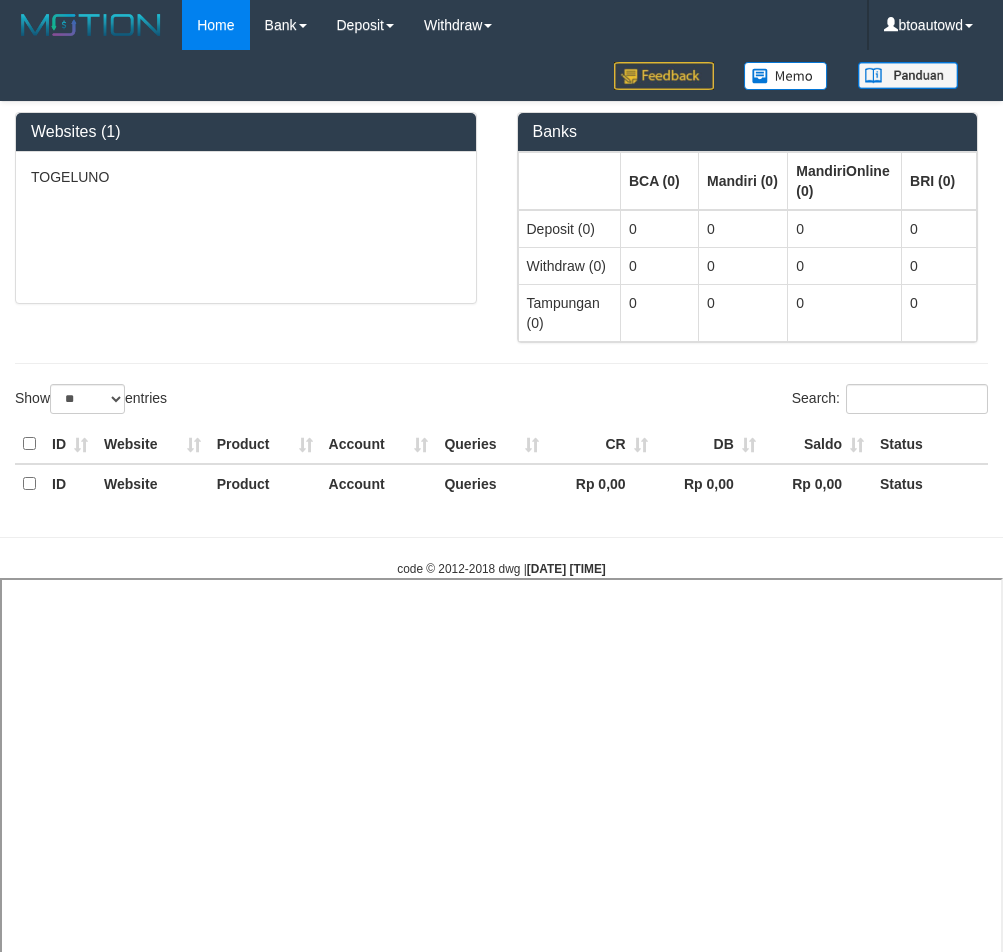 select 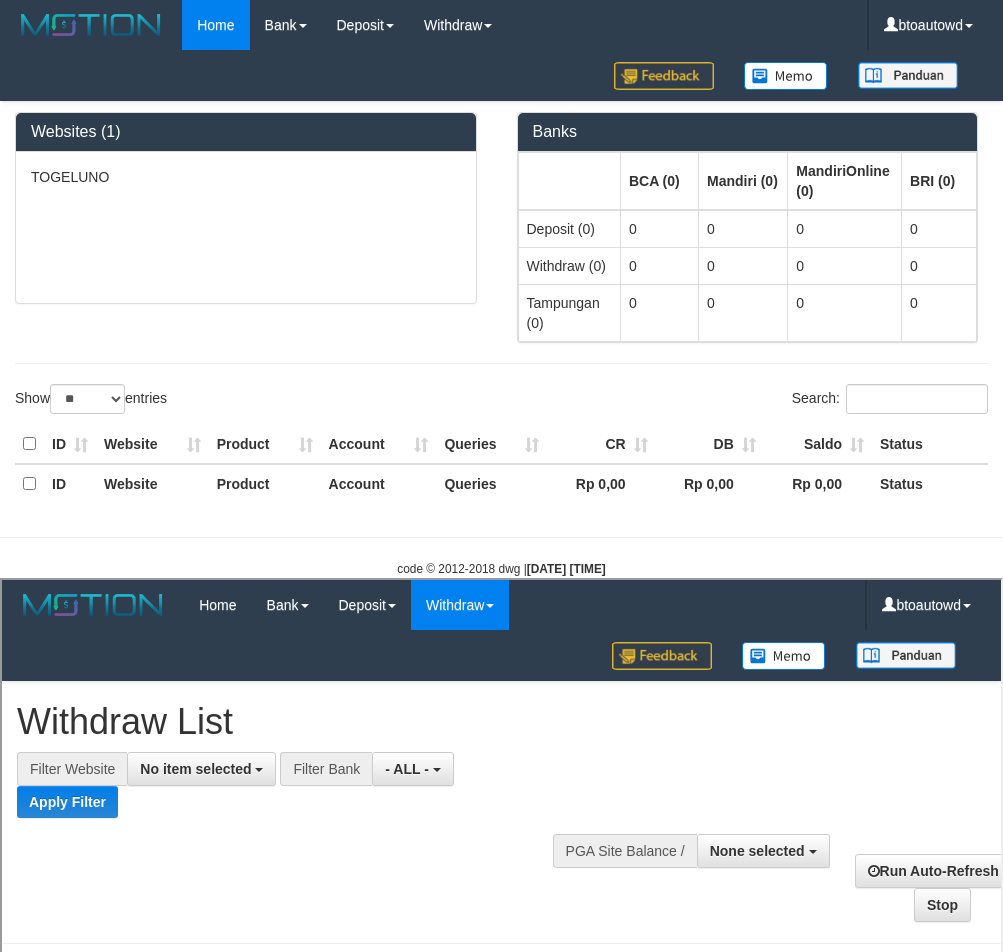 scroll, scrollTop: 0, scrollLeft: 0, axis: both 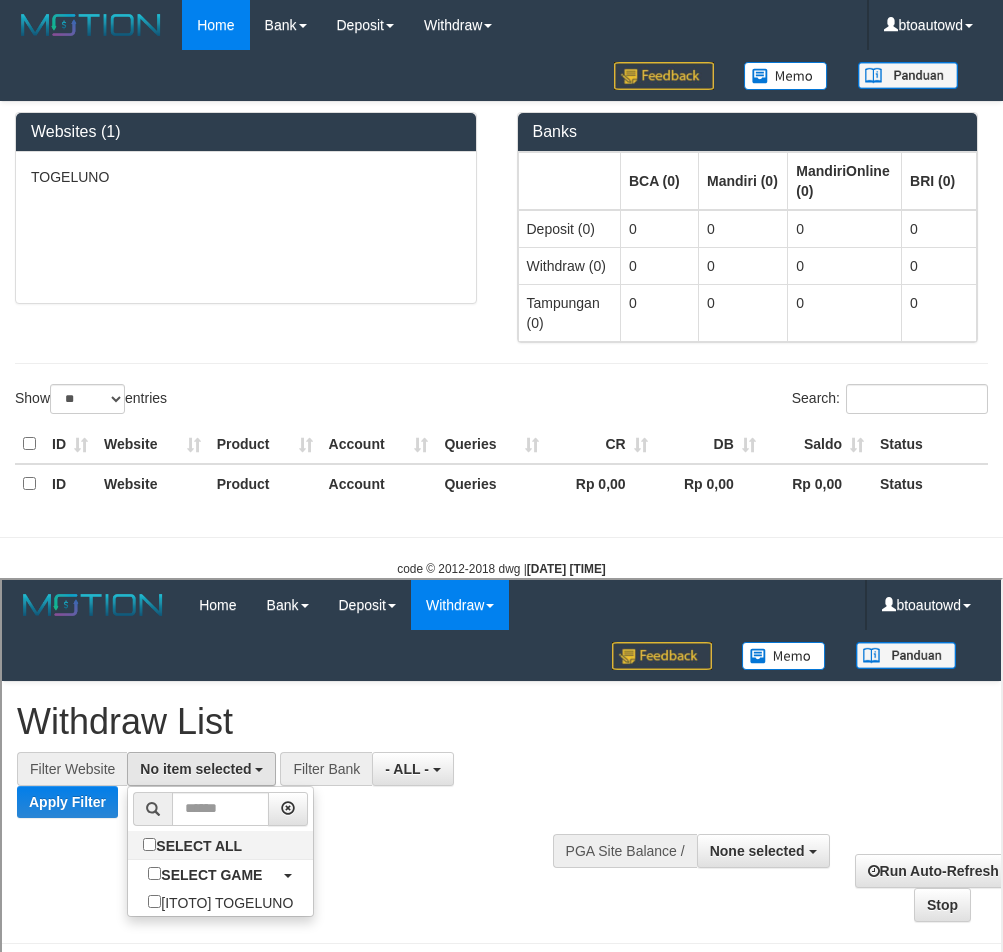 select on "****" 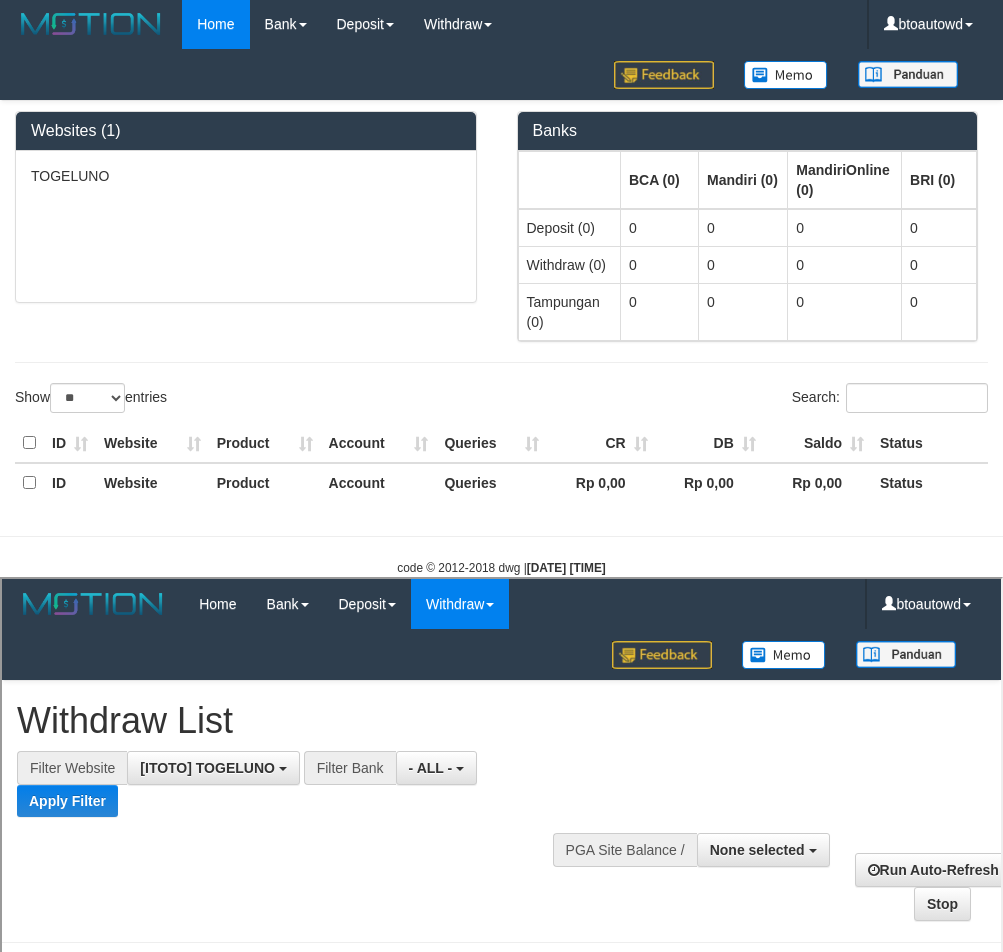 scroll, scrollTop: 18, scrollLeft: 0, axis: vertical 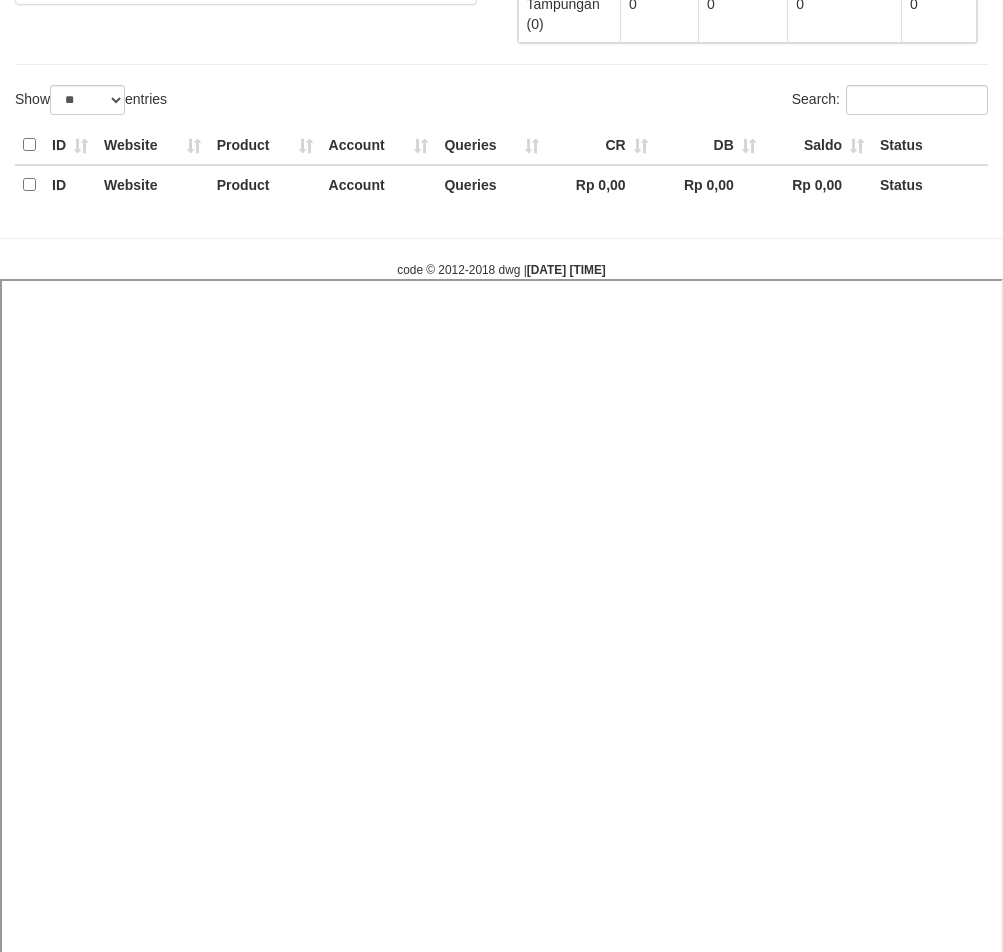 select 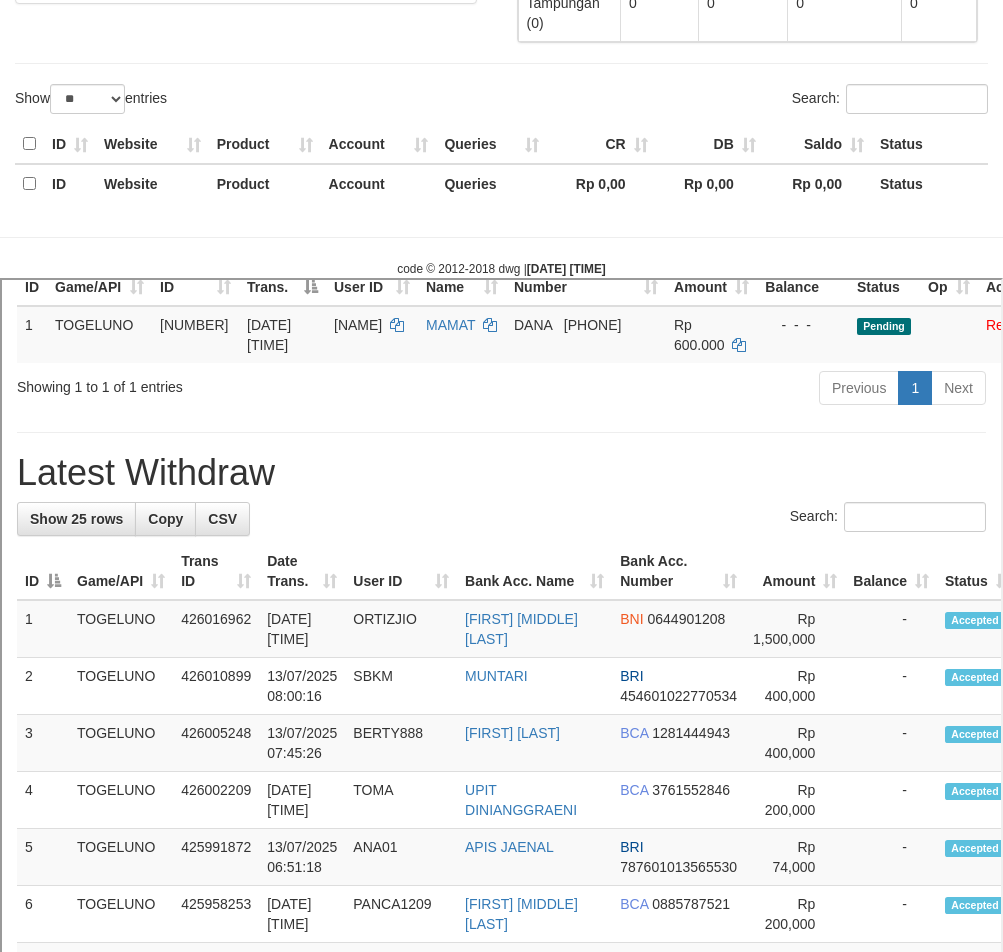 scroll, scrollTop: 537, scrollLeft: 0, axis: vertical 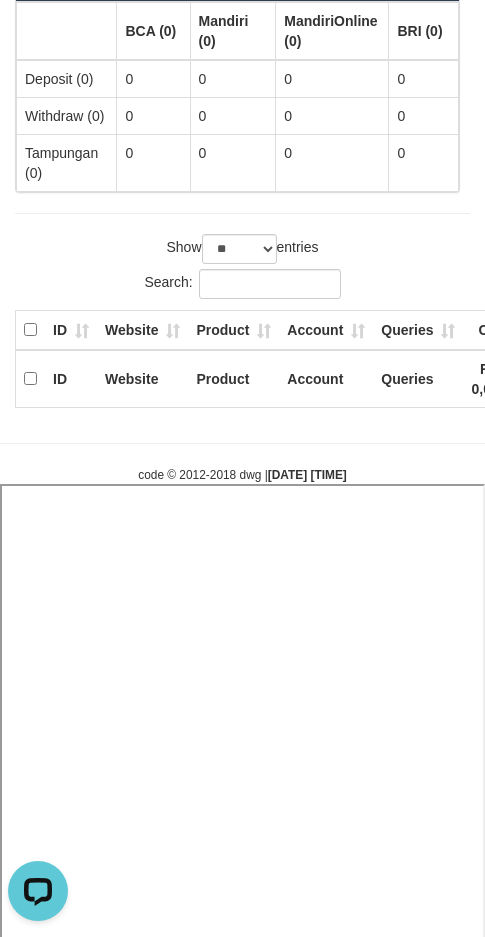 select 